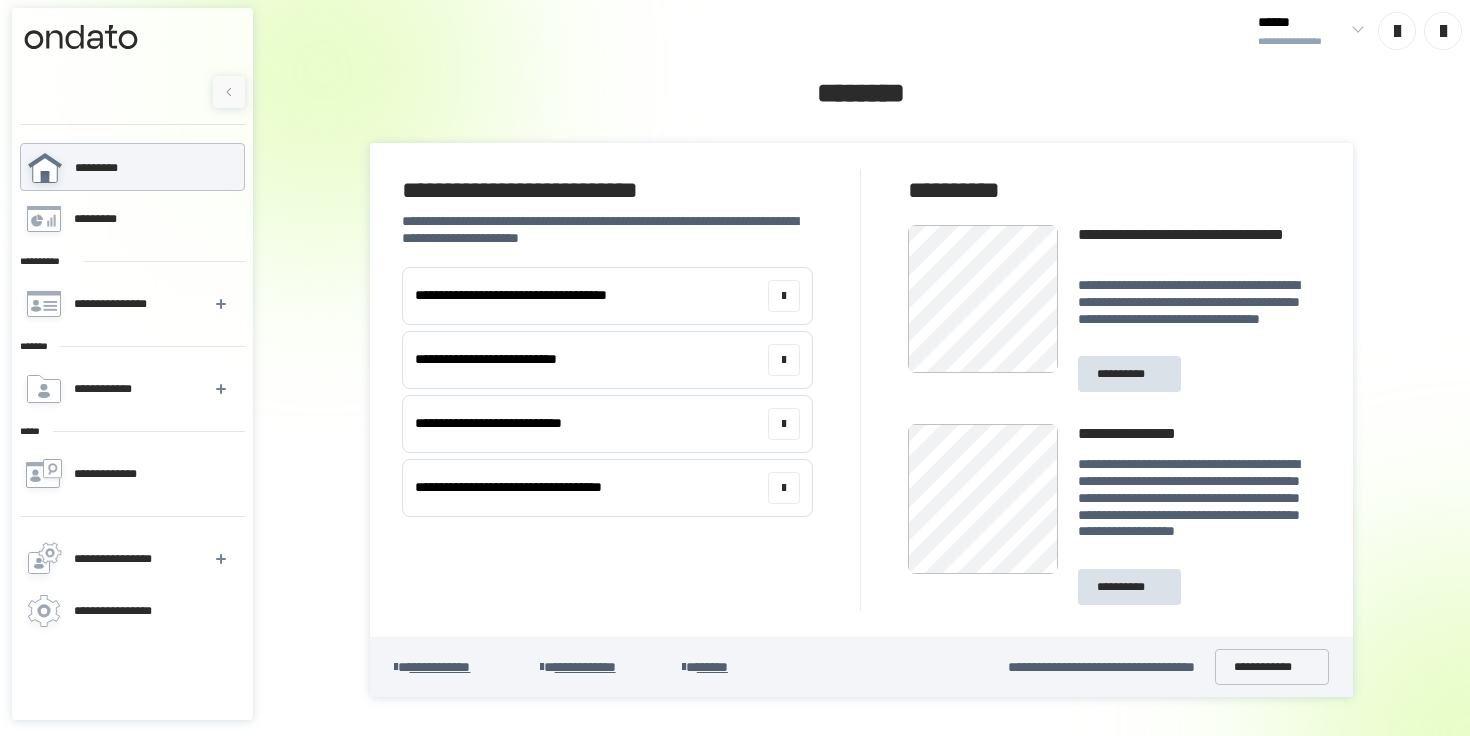 scroll, scrollTop: 0, scrollLeft: 0, axis: both 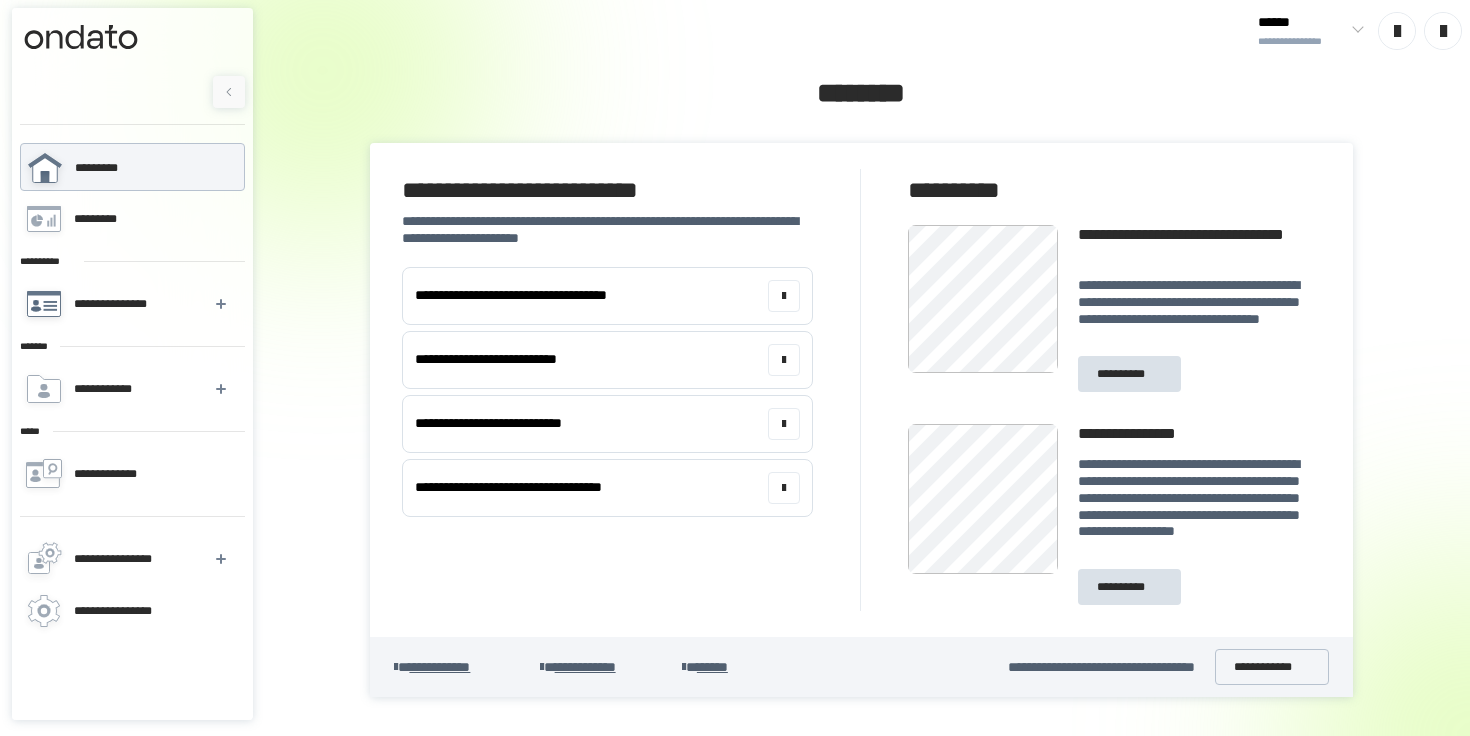 click on "**********" at bounding box center [114, 304] 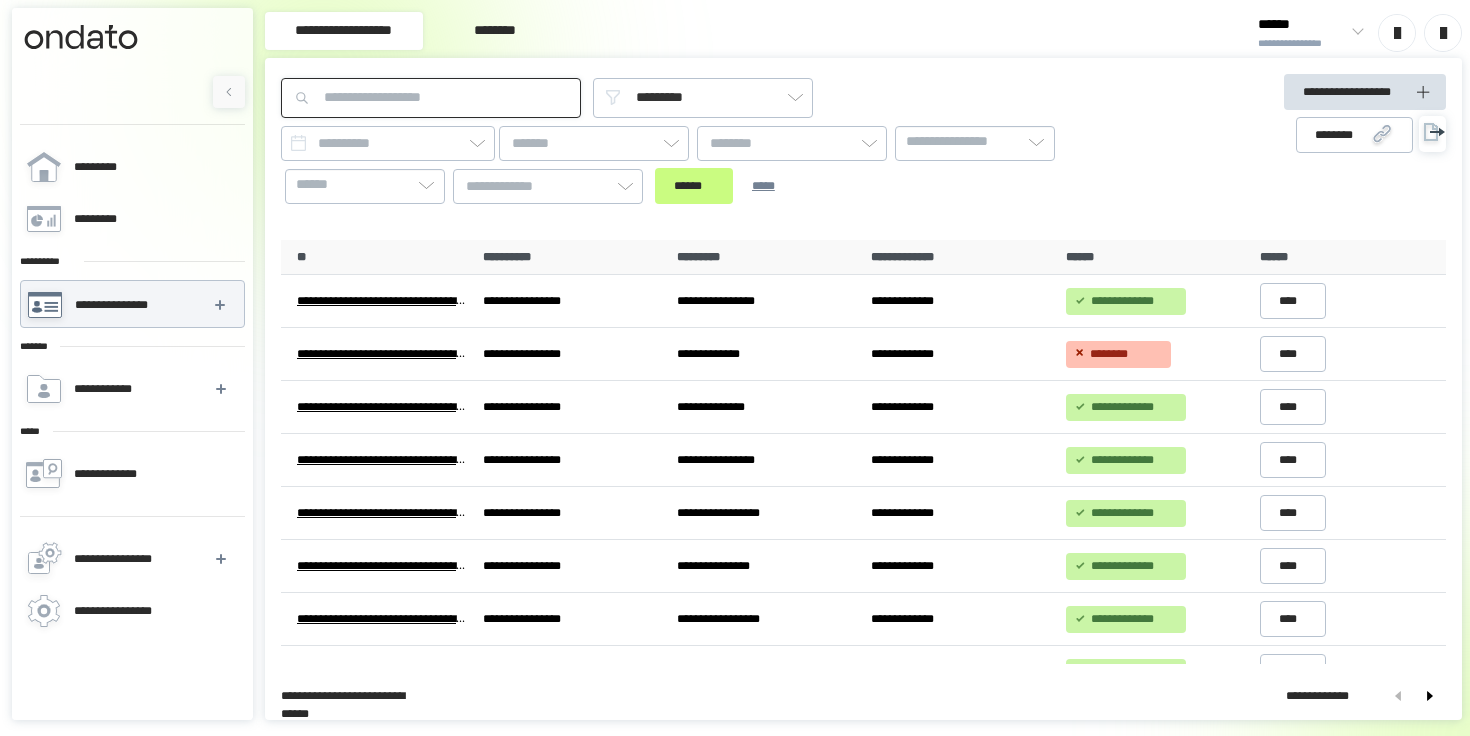 click at bounding box center (431, 98) 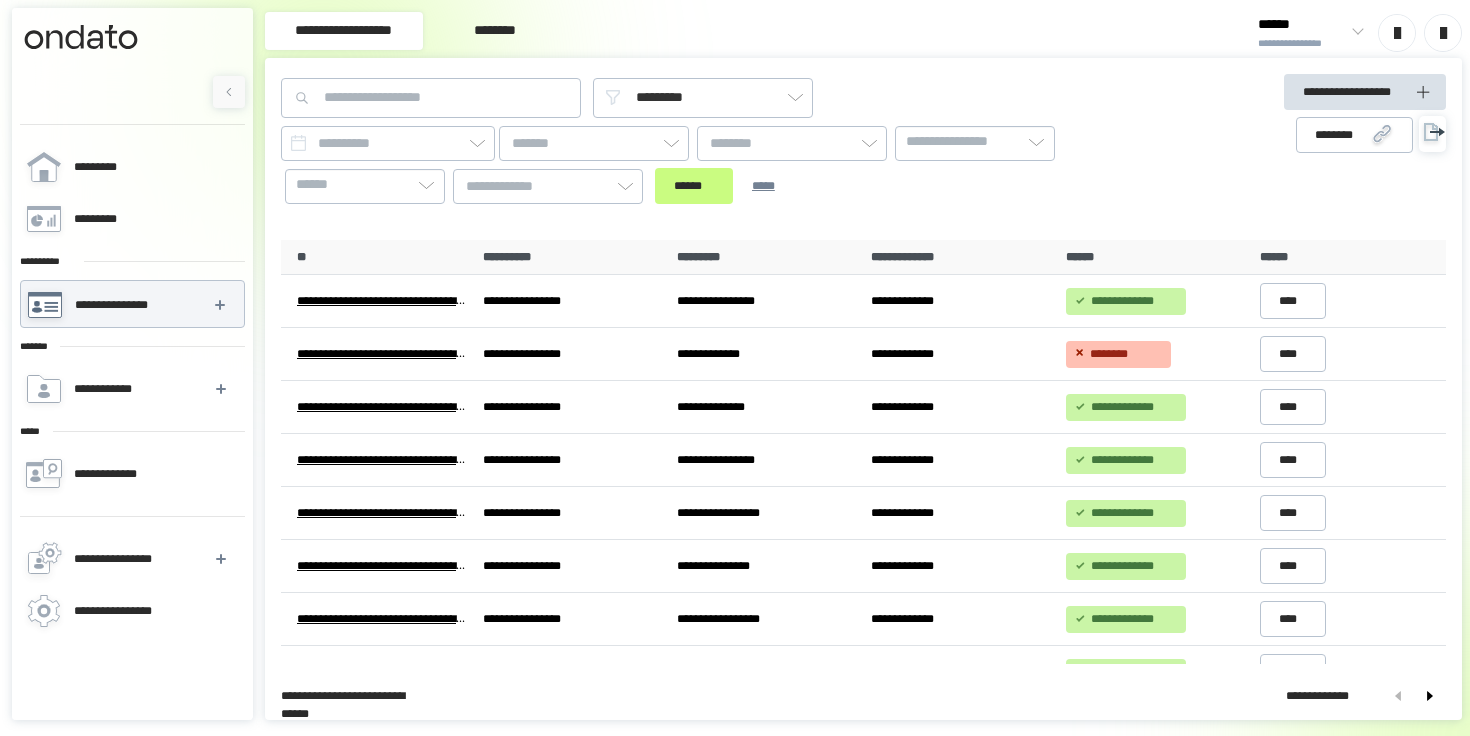 click on "******" at bounding box center (1302, 25) 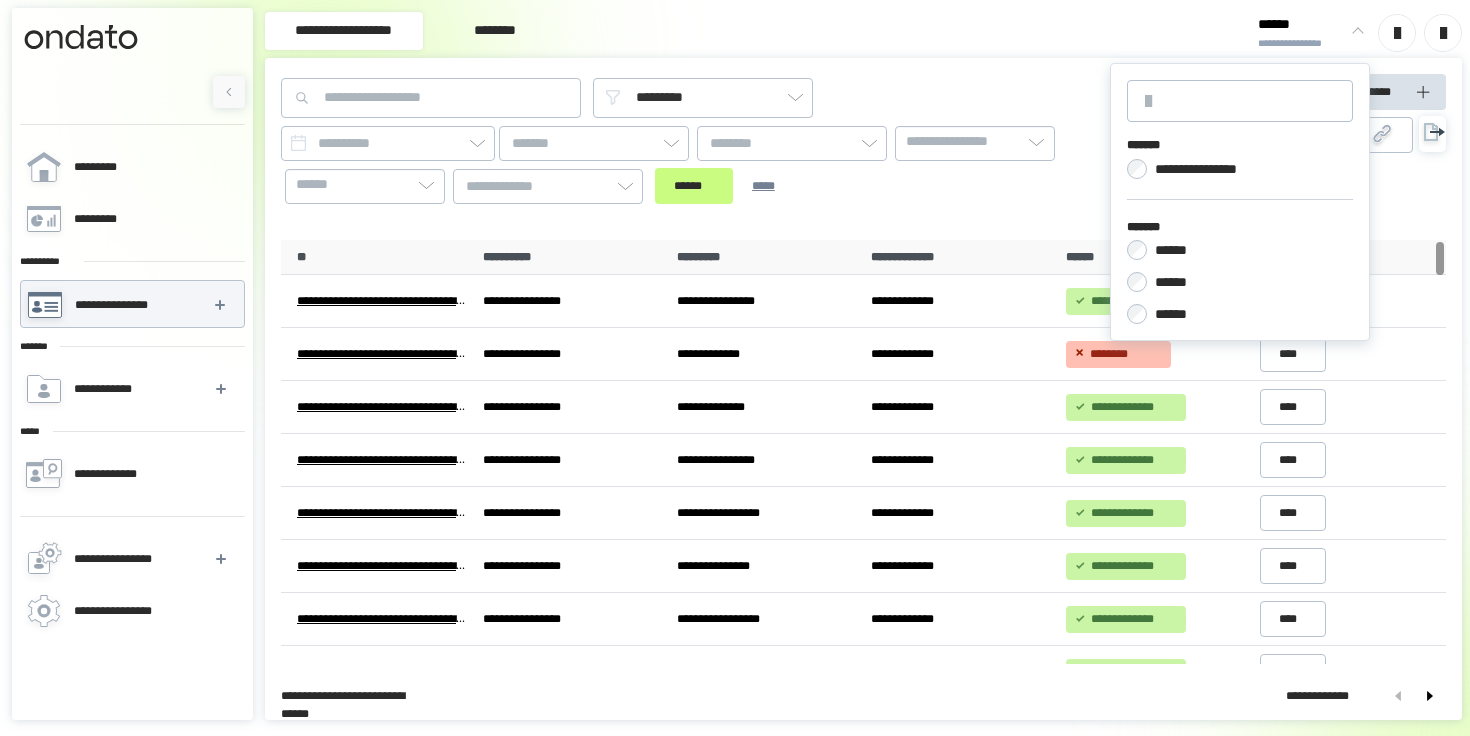 click on "******" at bounding box center [1173, 282] 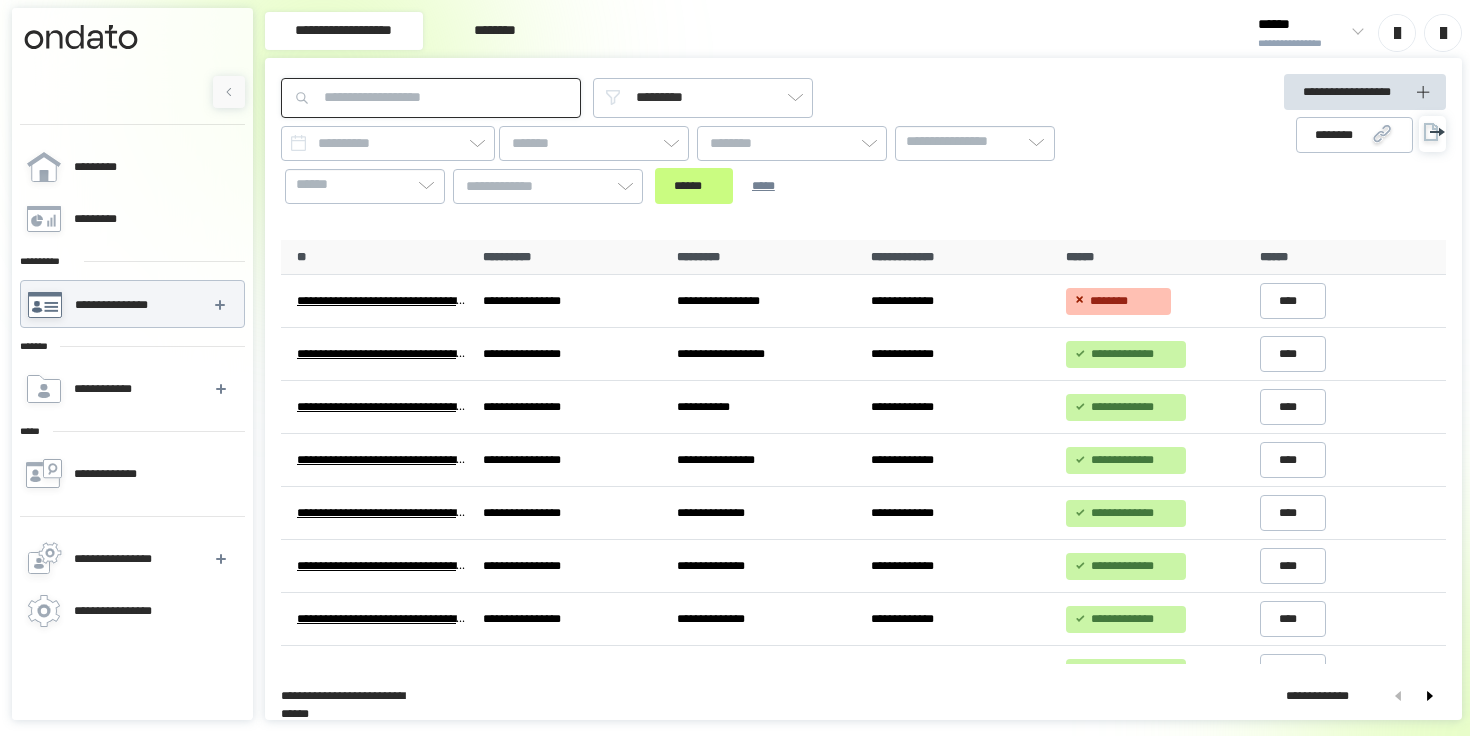 click at bounding box center [431, 98] 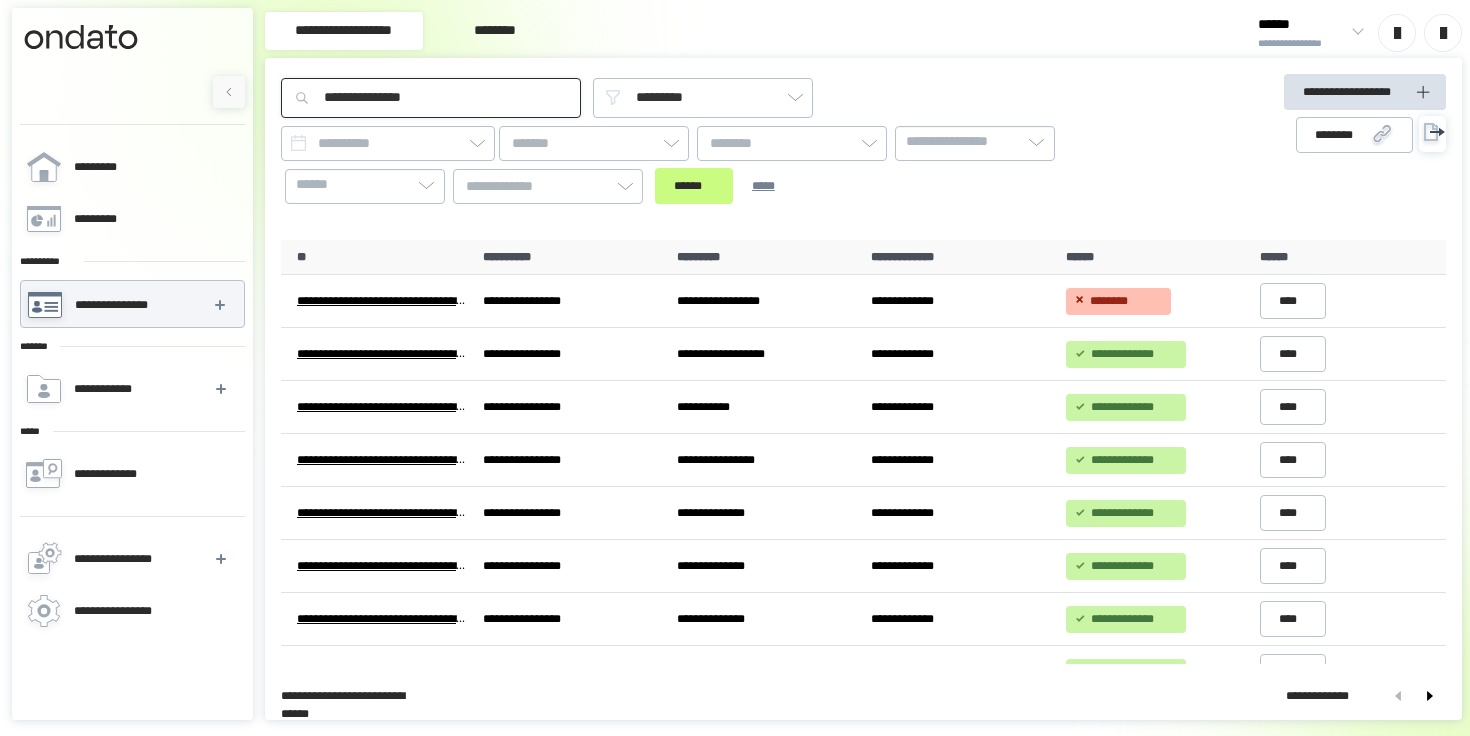 type on "**********" 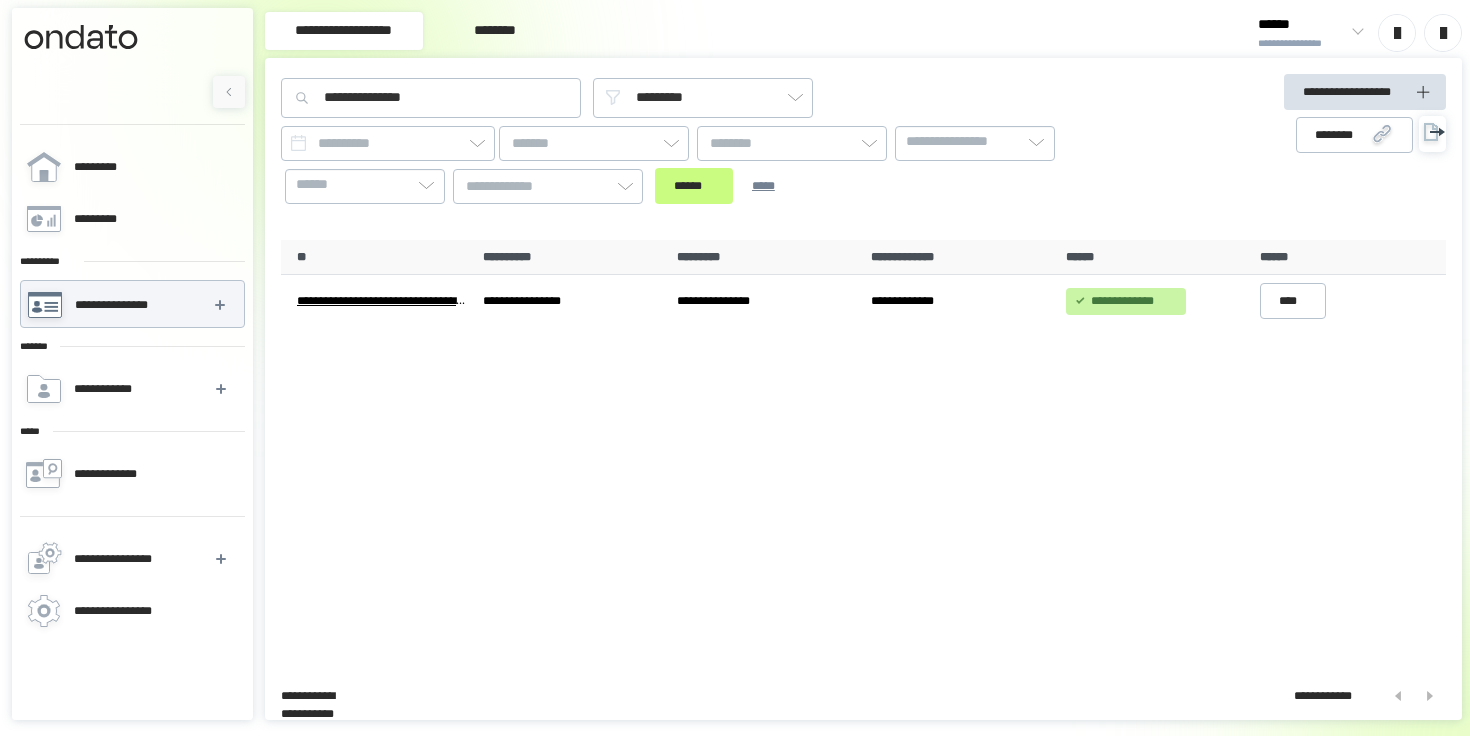 click on "**********" at bounding box center [863, 452] 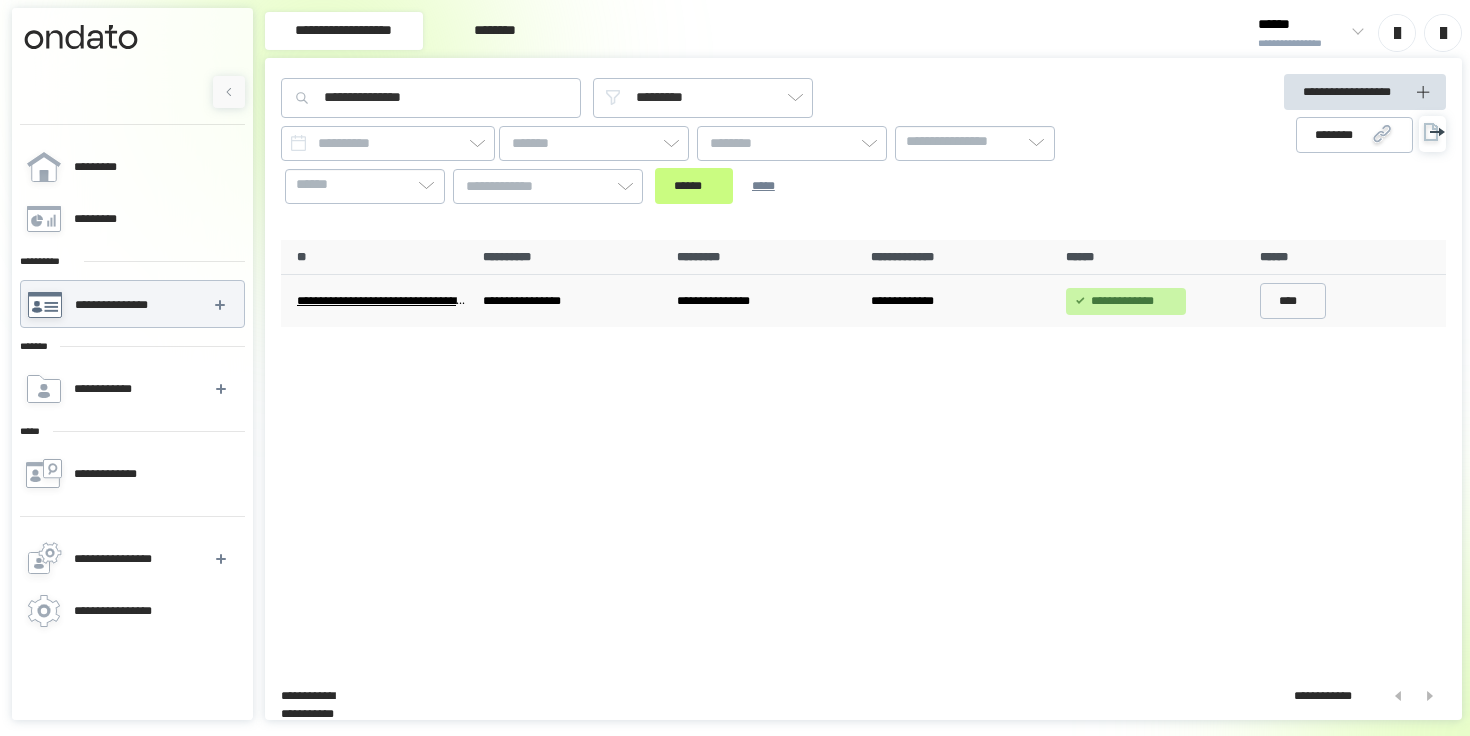 click on "**********" at bounding box center [383, 301] 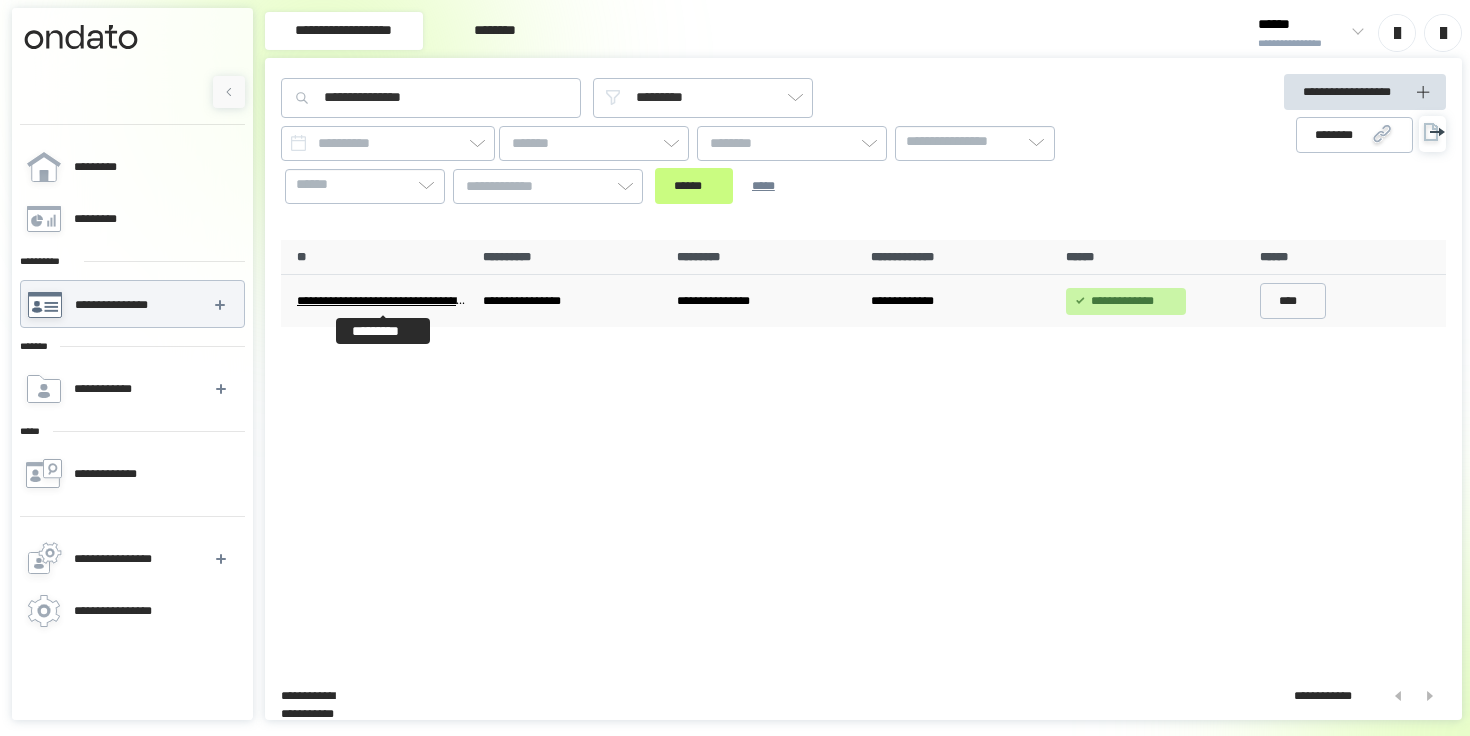 click on "**********" at bounding box center (383, 301) 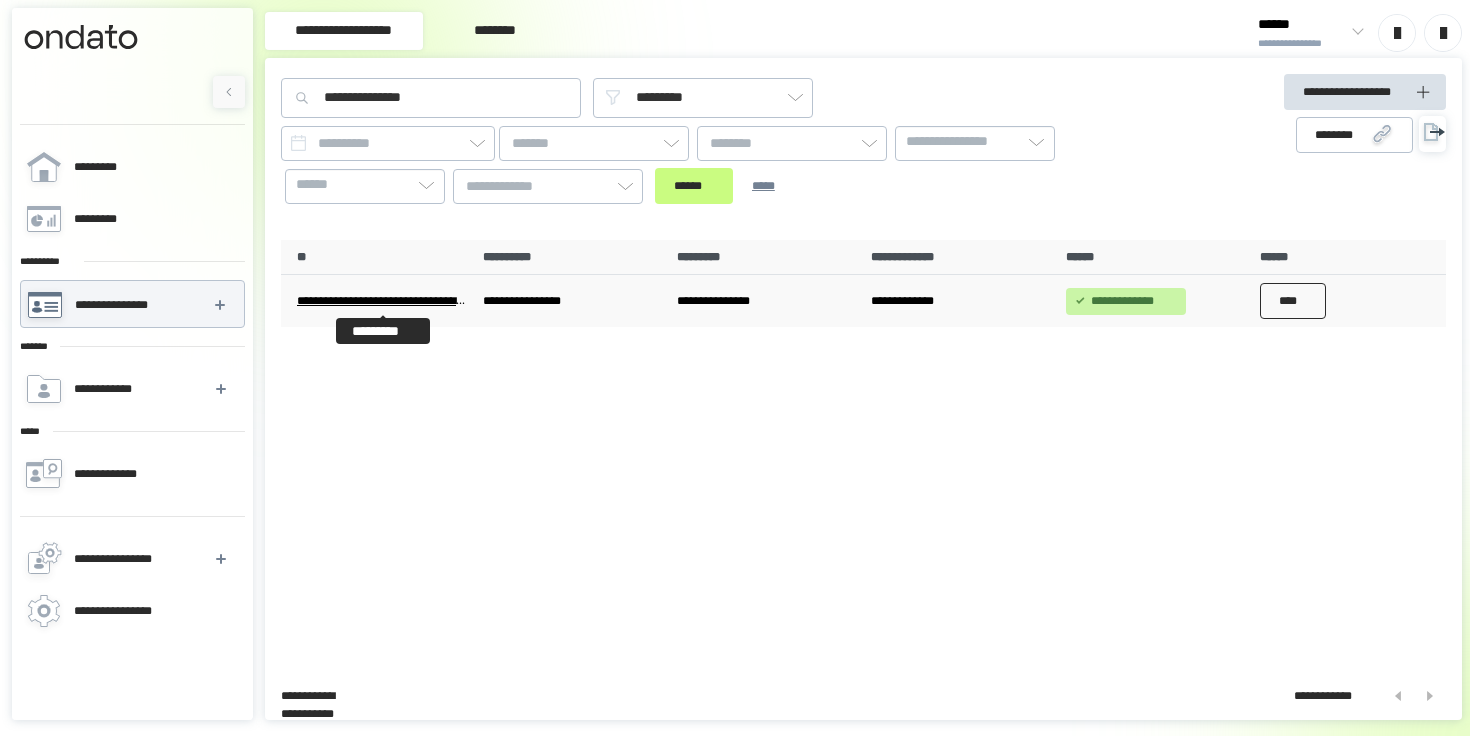 click on "****" at bounding box center (1293, 301) 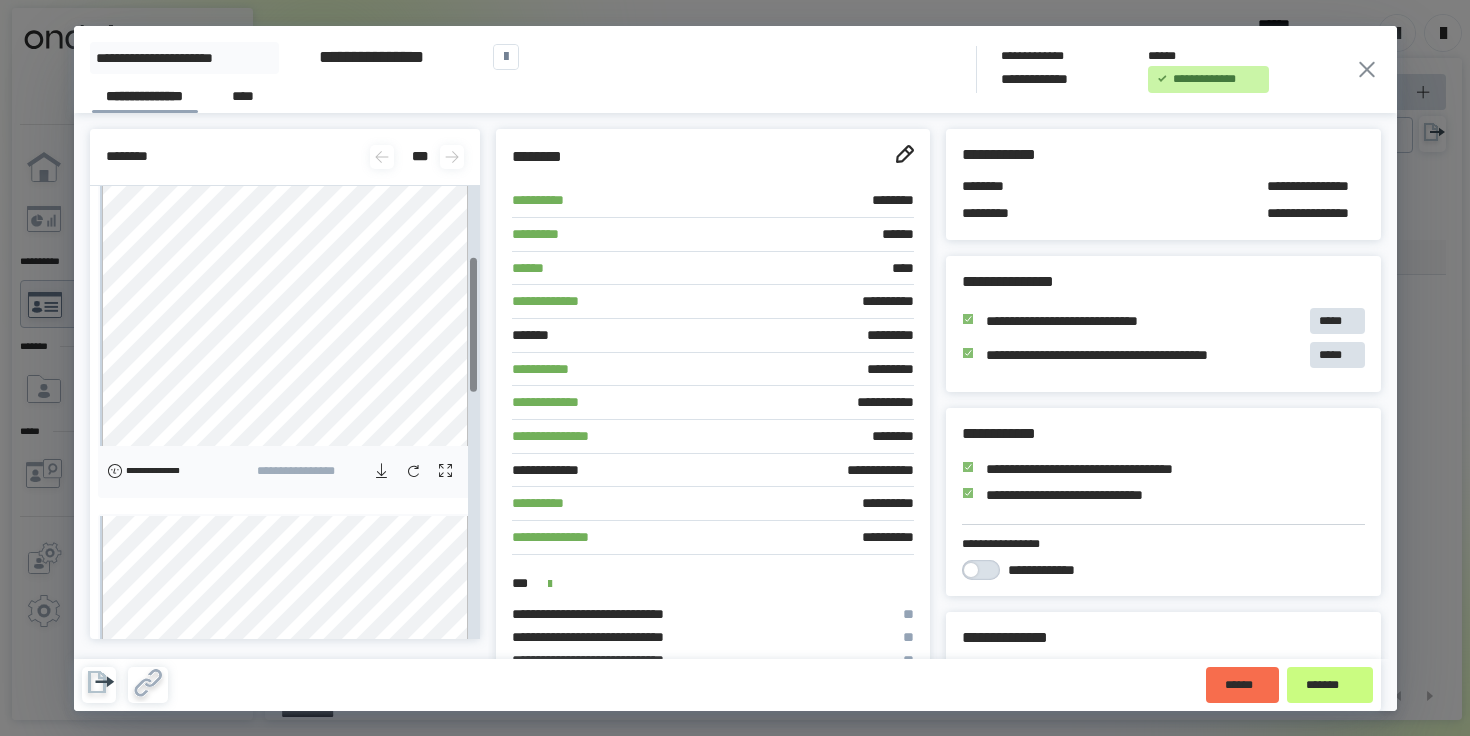 scroll, scrollTop: 349, scrollLeft: 0, axis: vertical 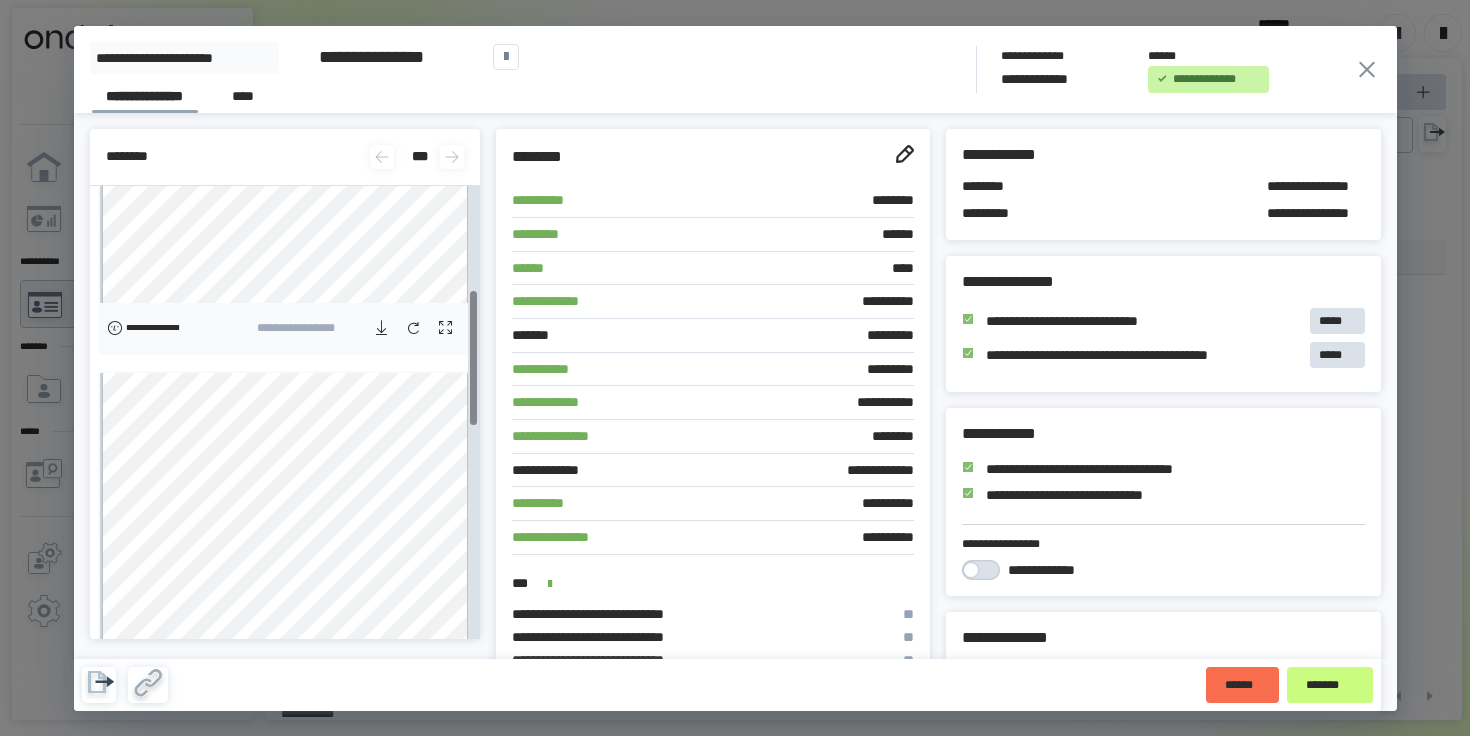 click at bounding box center (446, 328) 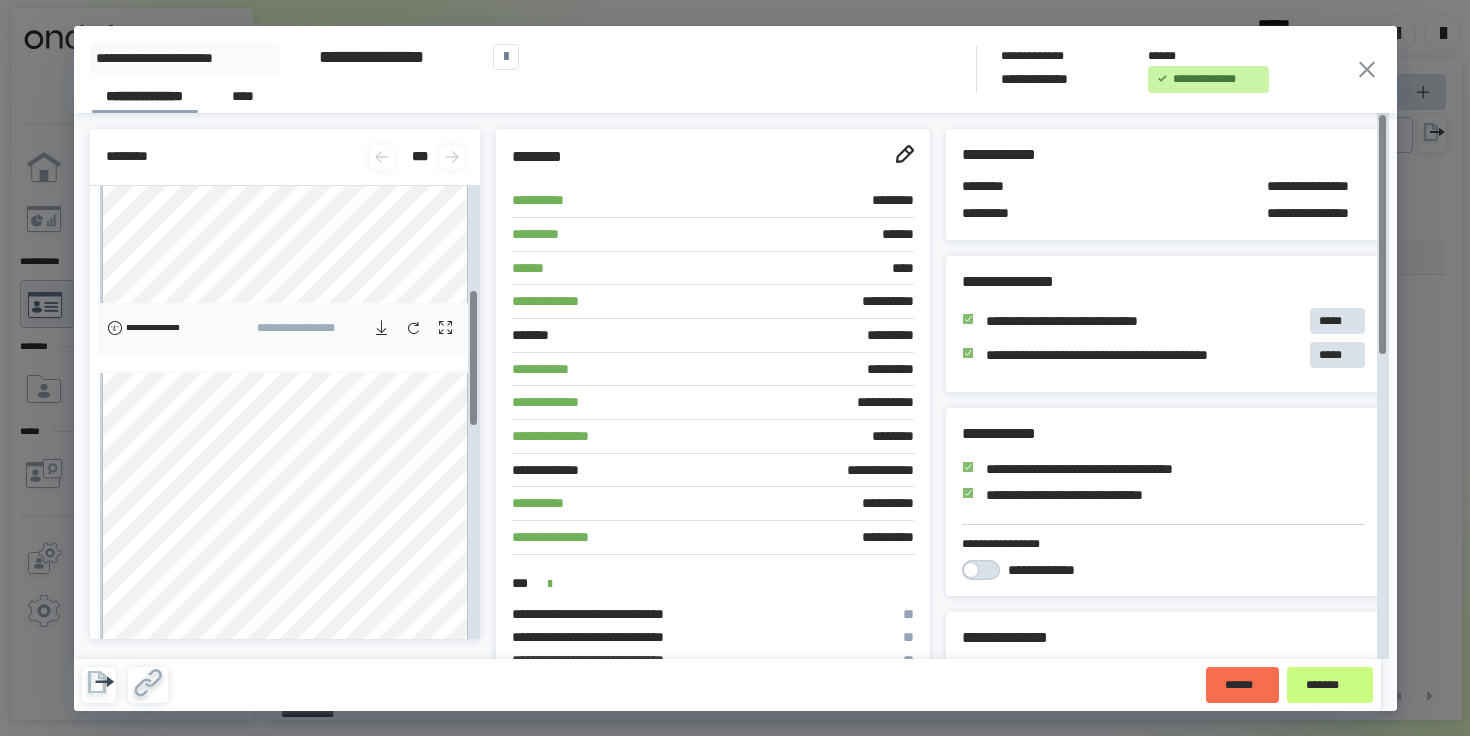 scroll, scrollTop: 469, scrollLeft: 0, axis: vertical 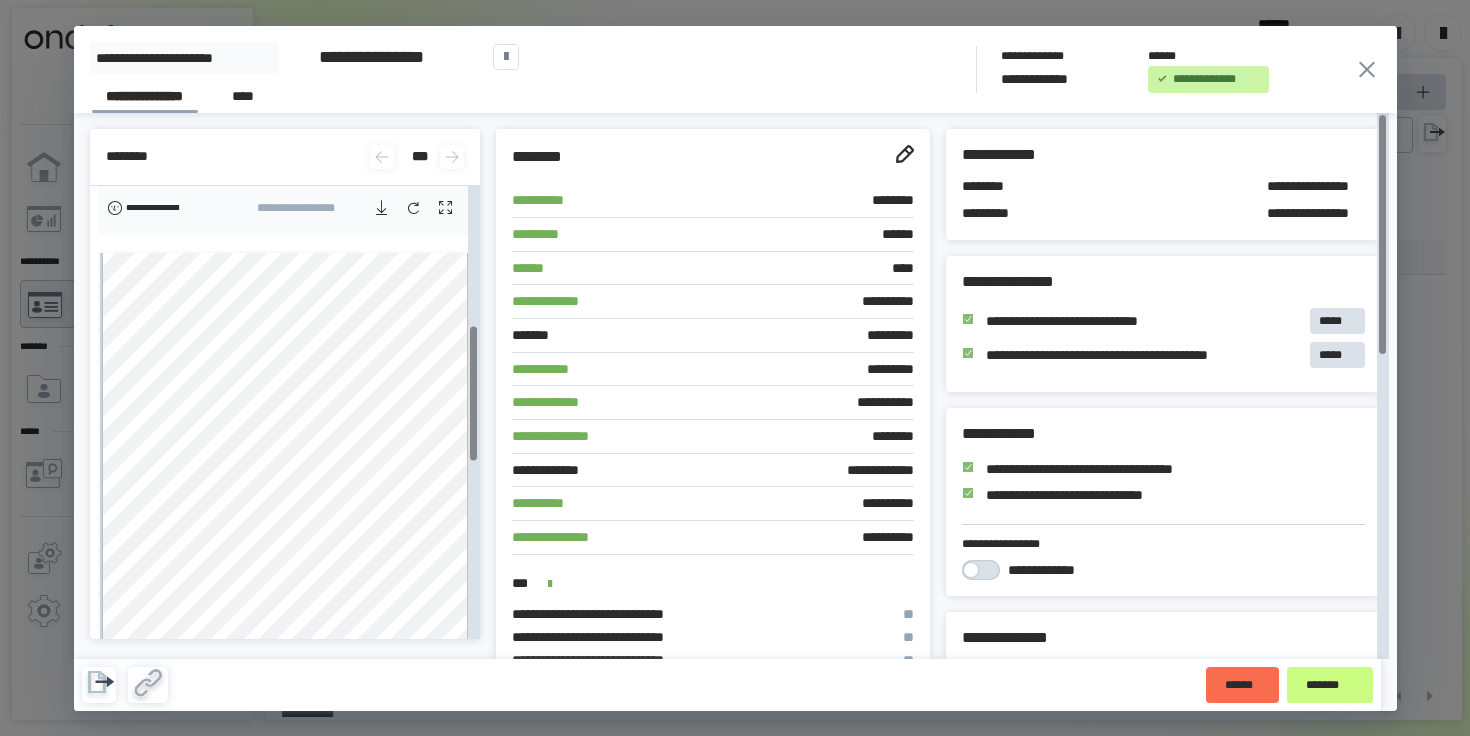 click 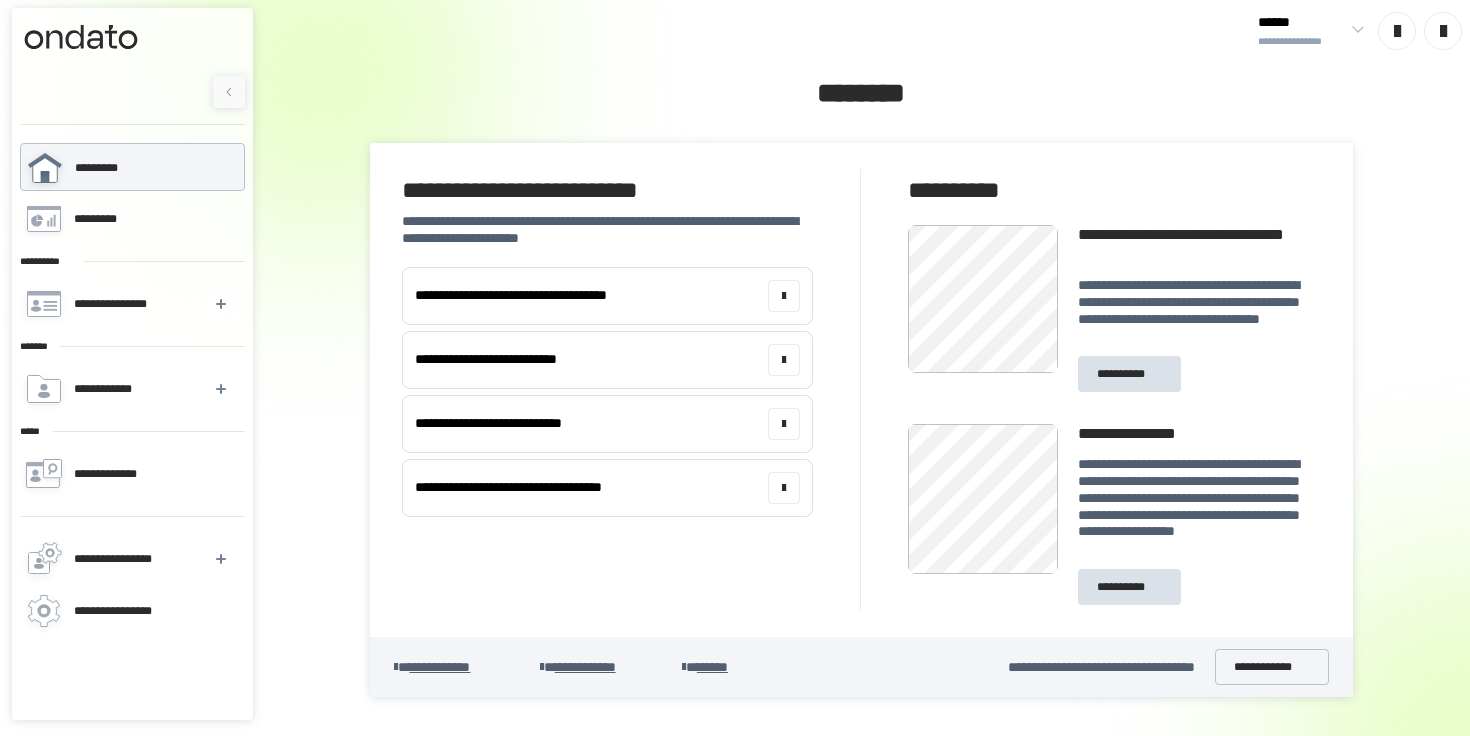 scroll, scrollTop: 0, scrollLeft: 0, axis: both 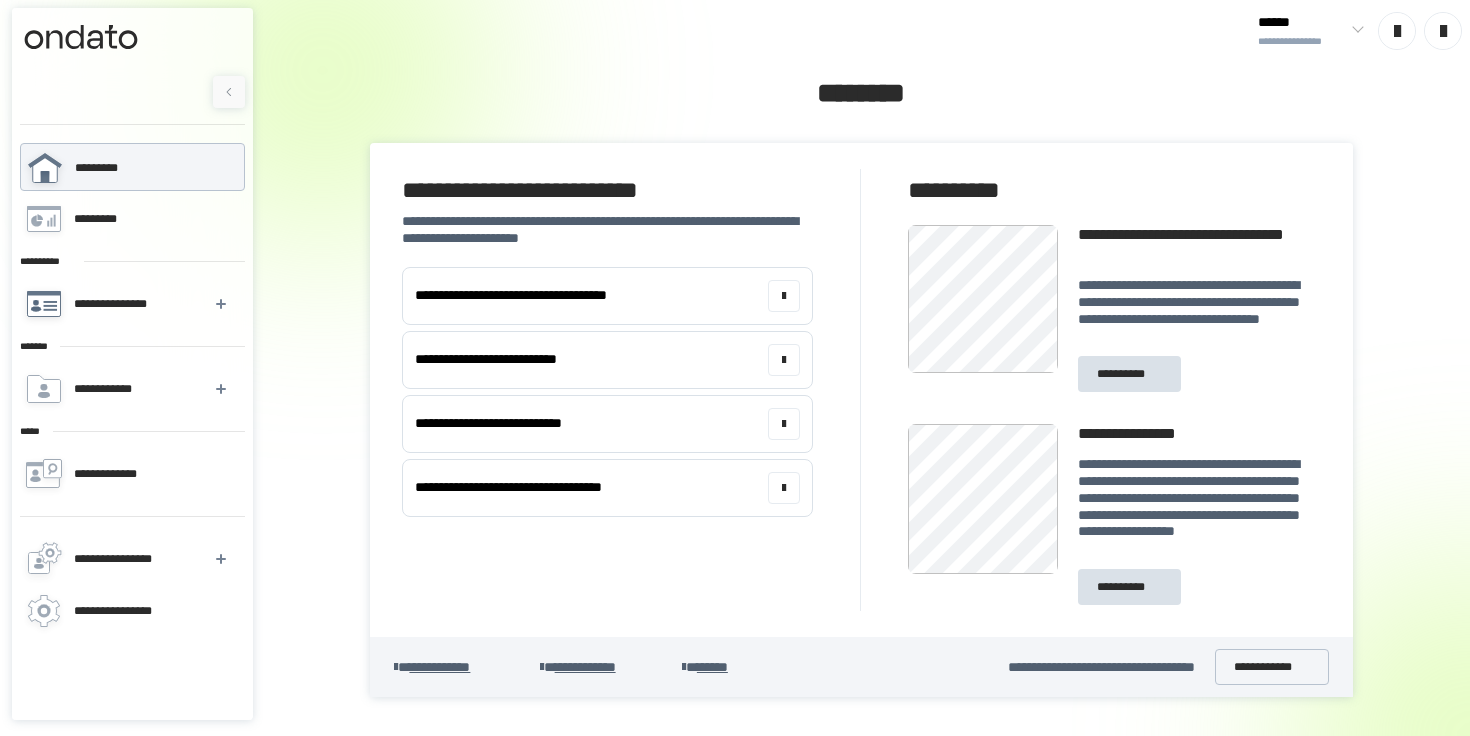 click on "**********" at bounding box center [131, 304] 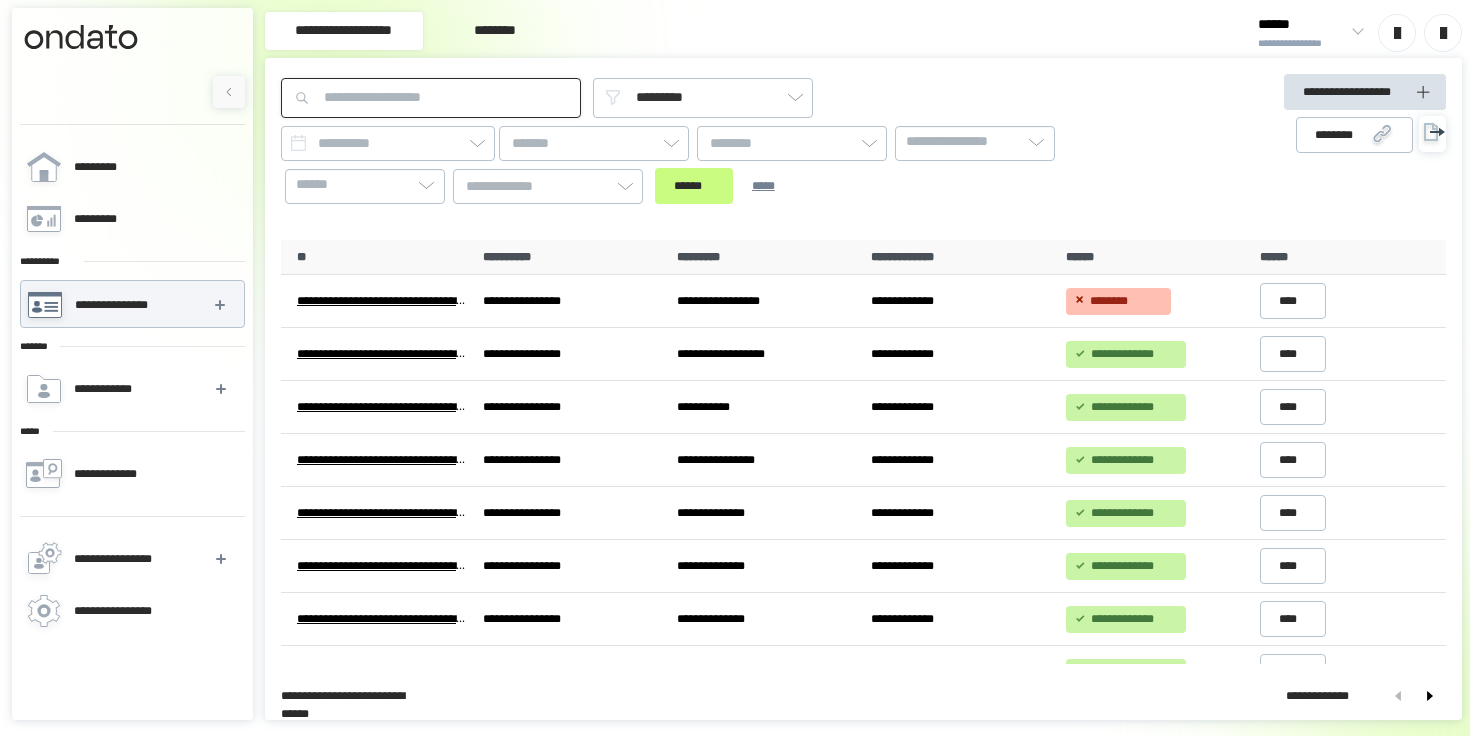 click at bounding box center (431, 98) 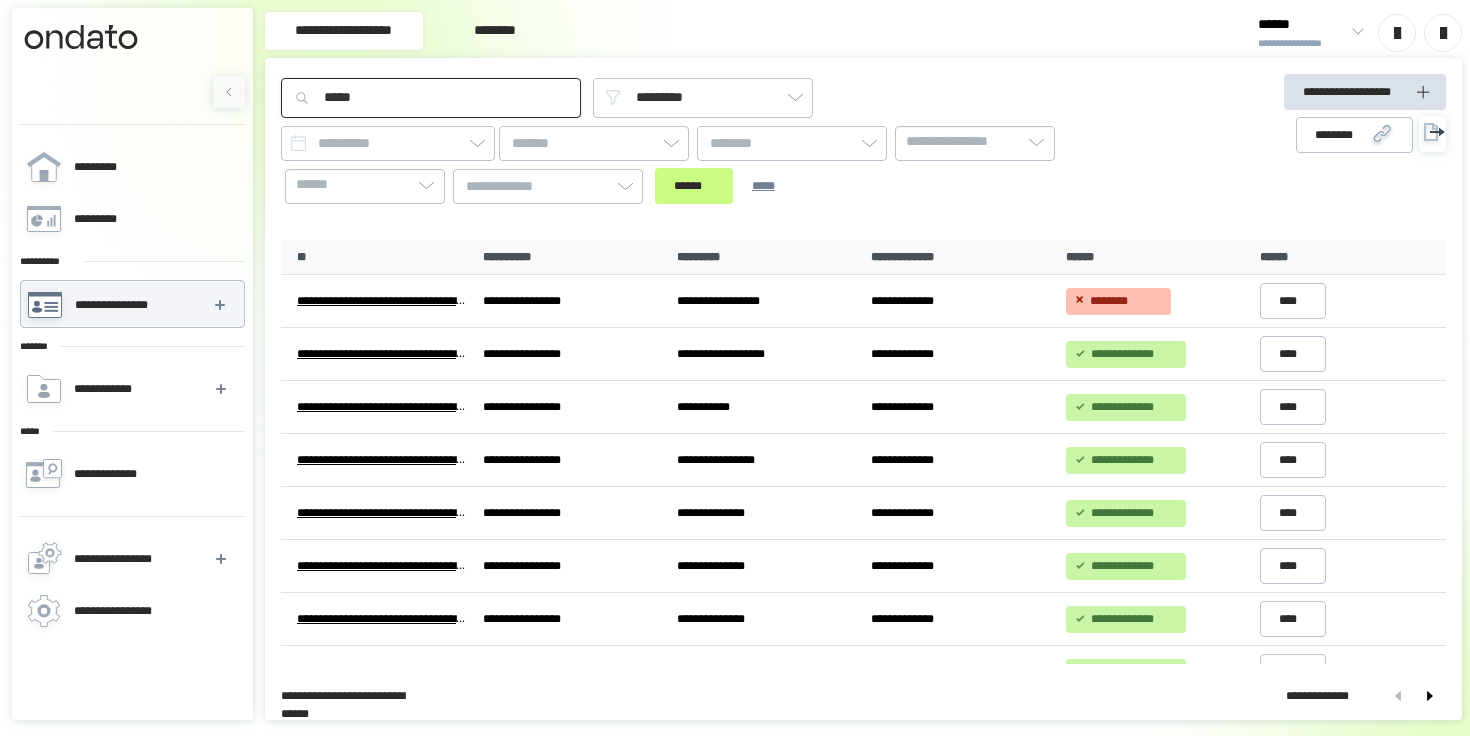 type 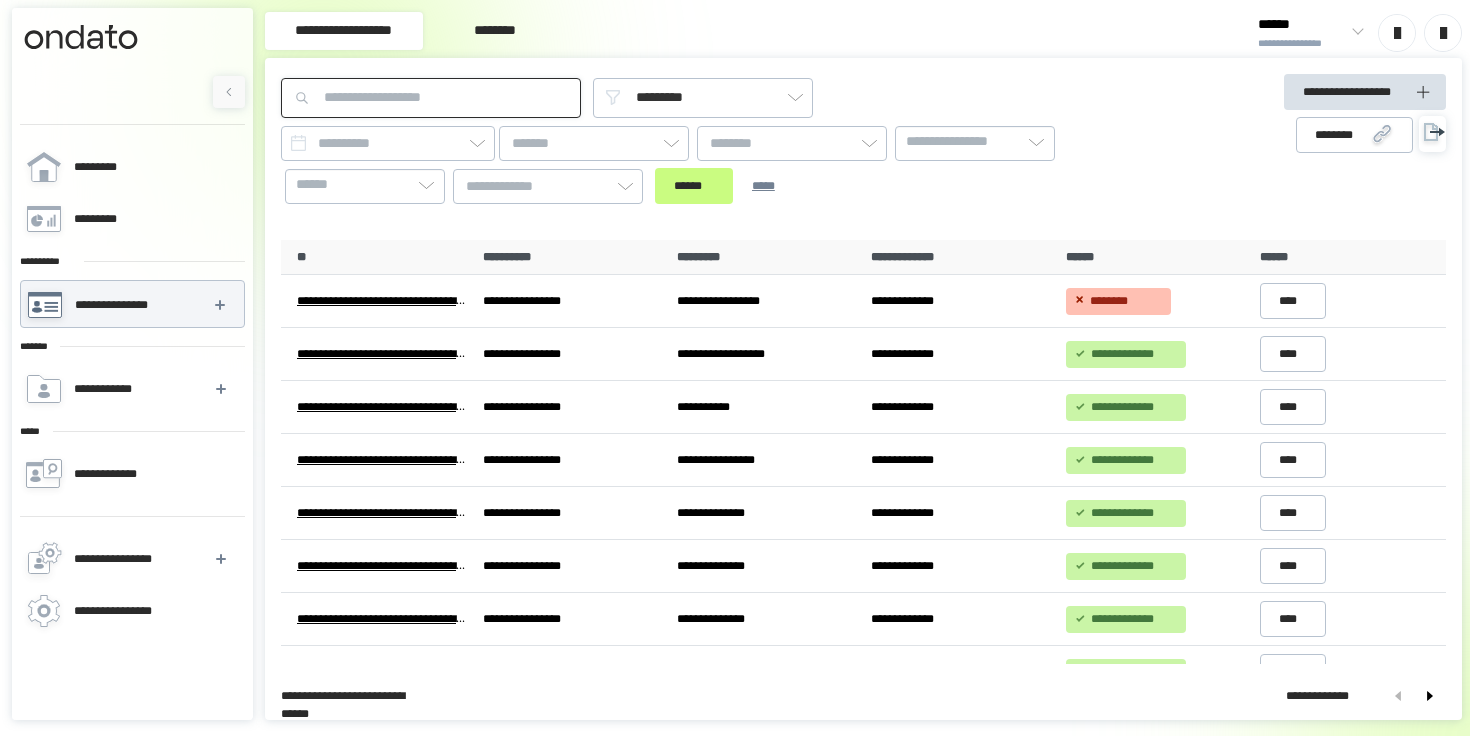 click at bounding box center [431, 98] 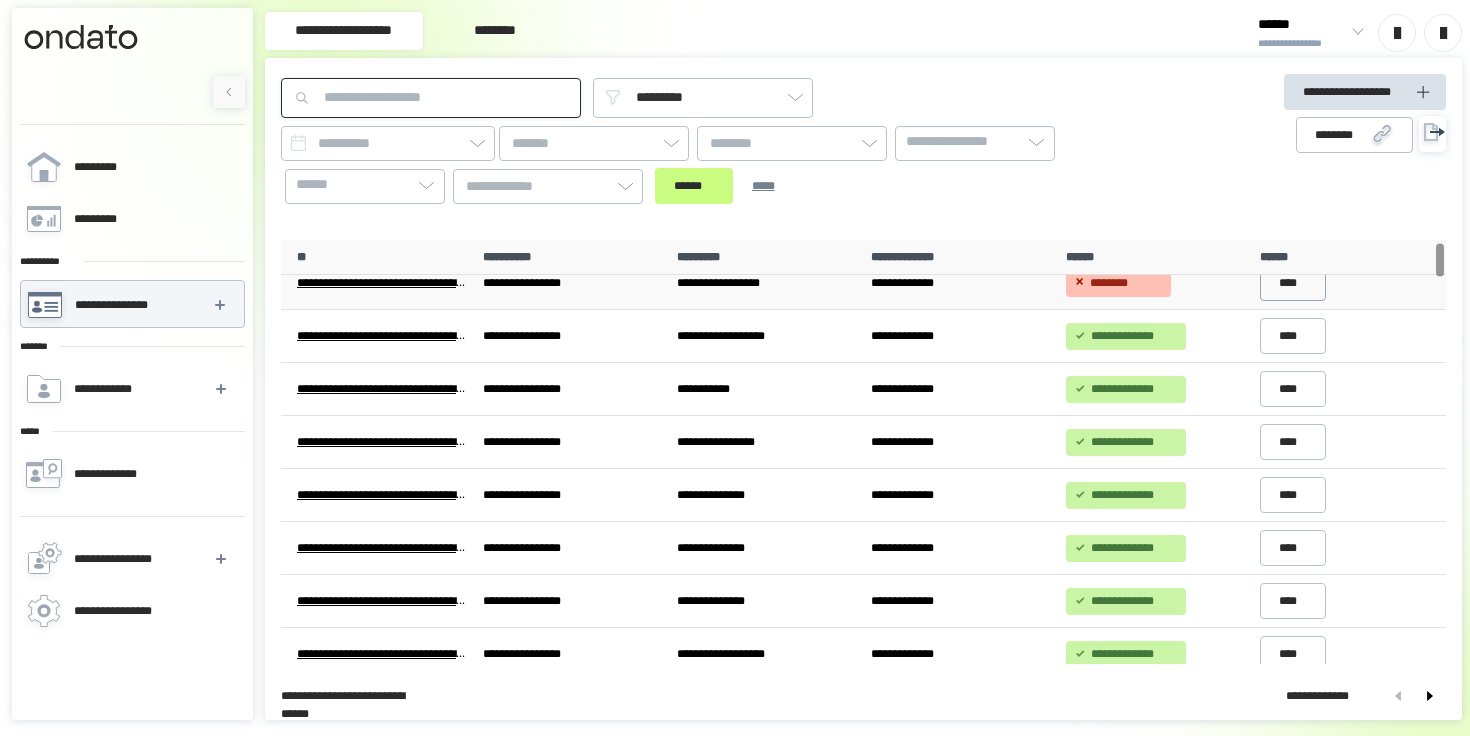scroll, scrollTop: 0, scrollLeft: 0, axis: both 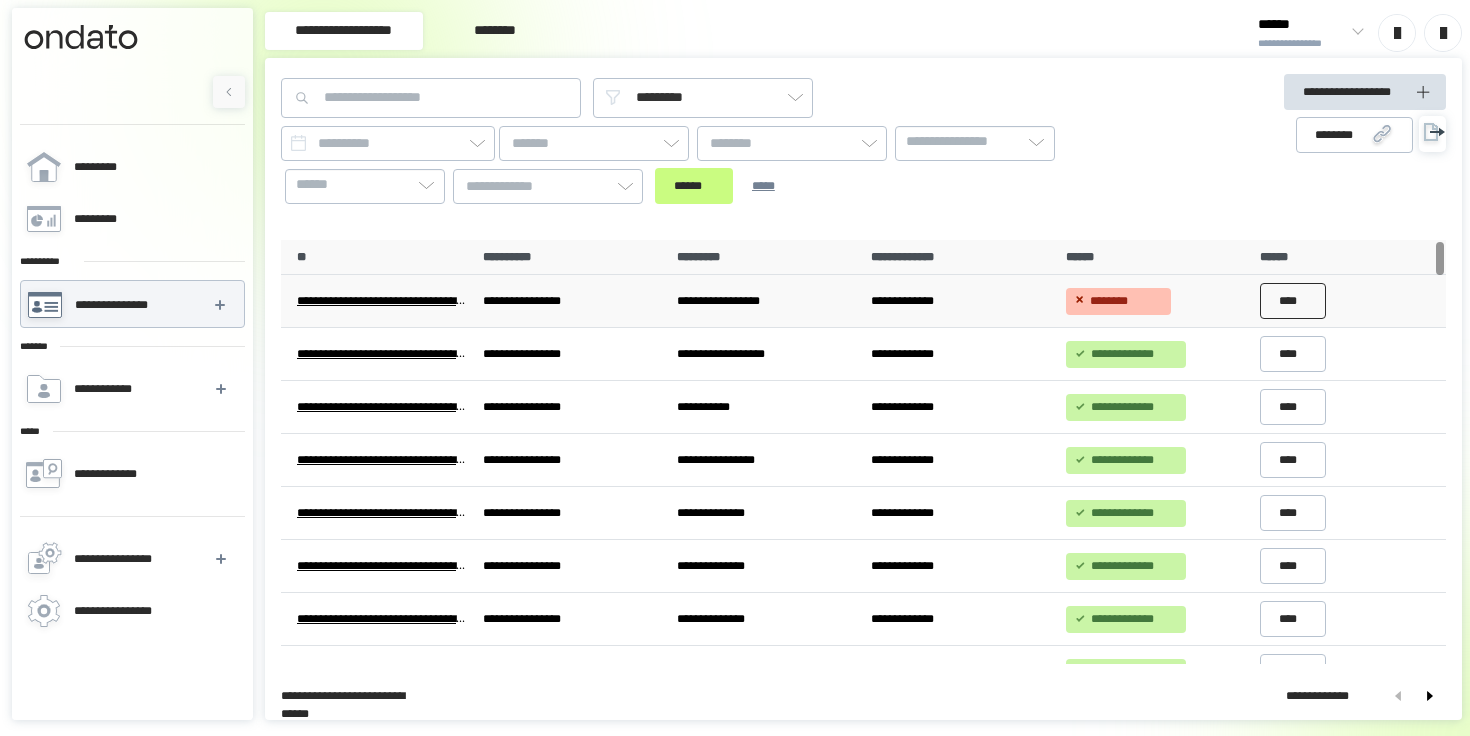 click on "****" at bounding box center [1293, 301] 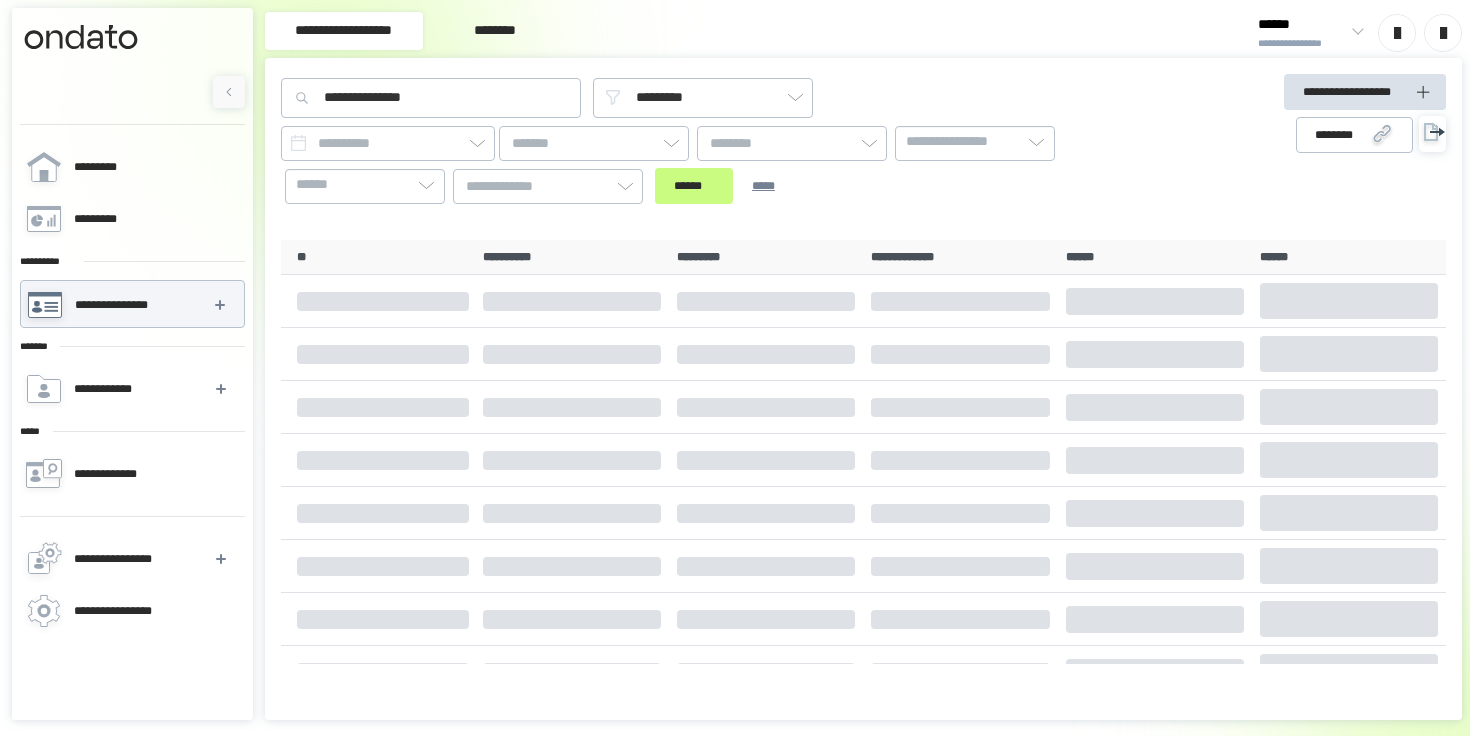 scroll, scrollTop: 0, scrollLeft: 0, axis: both 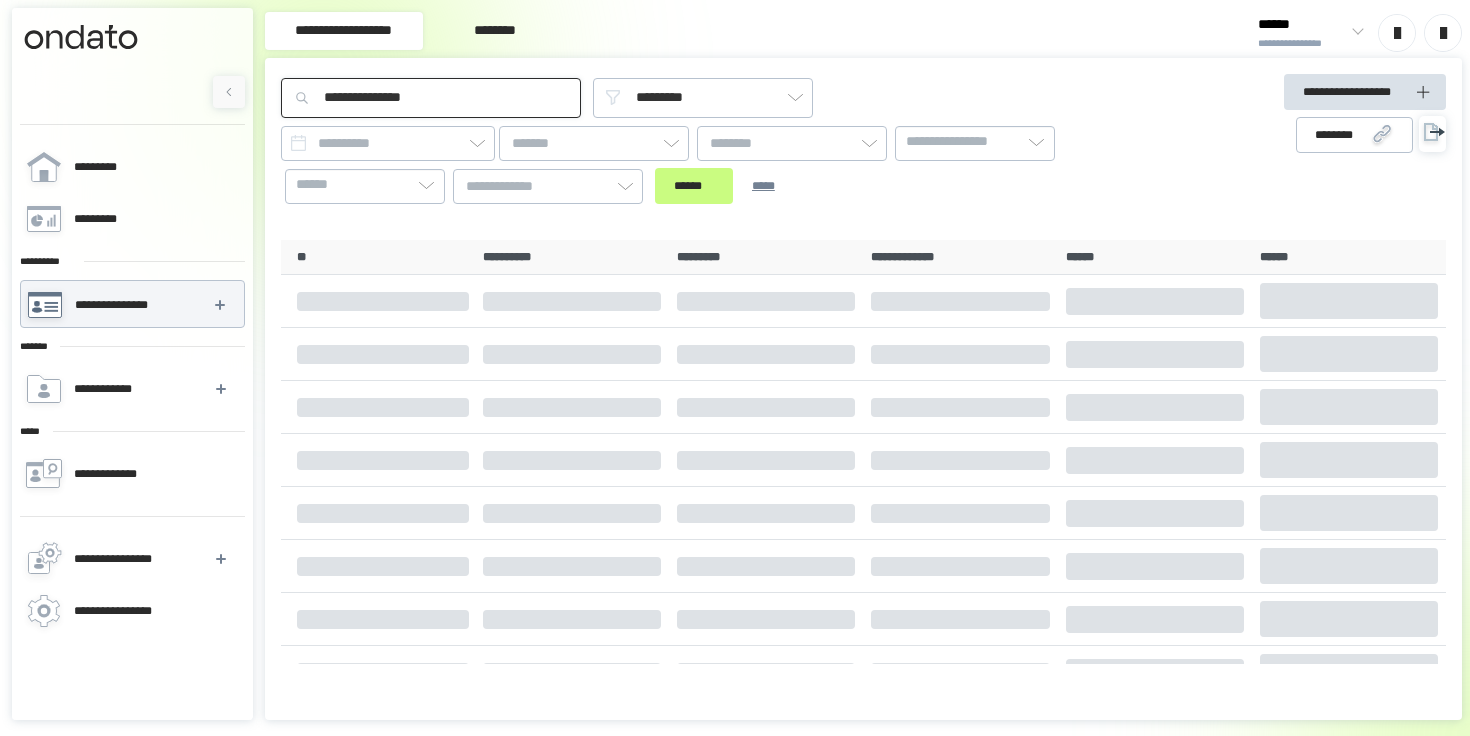 click on "**********" at bounding box center [431, 98] 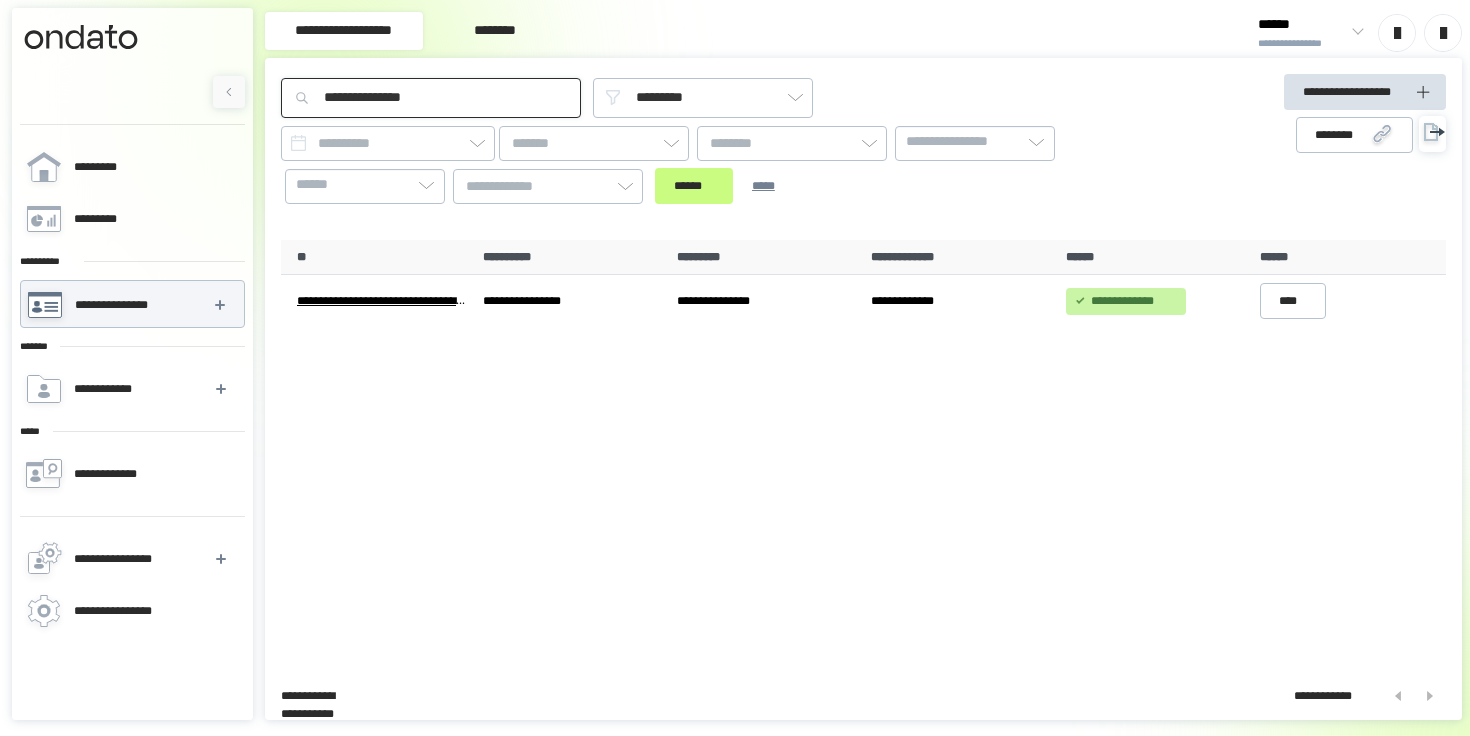 click on "**********" at bounding box center [431, 98] 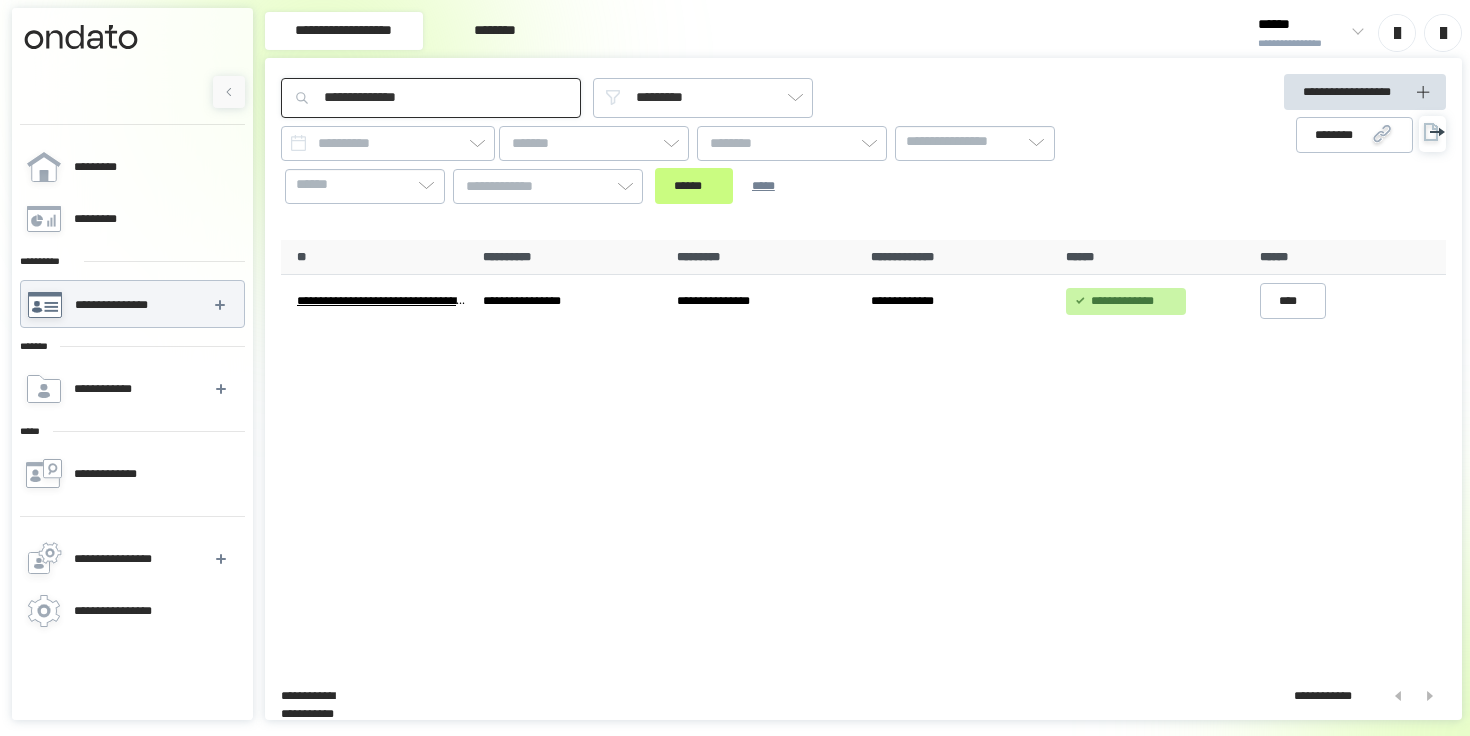 type on "**********" 